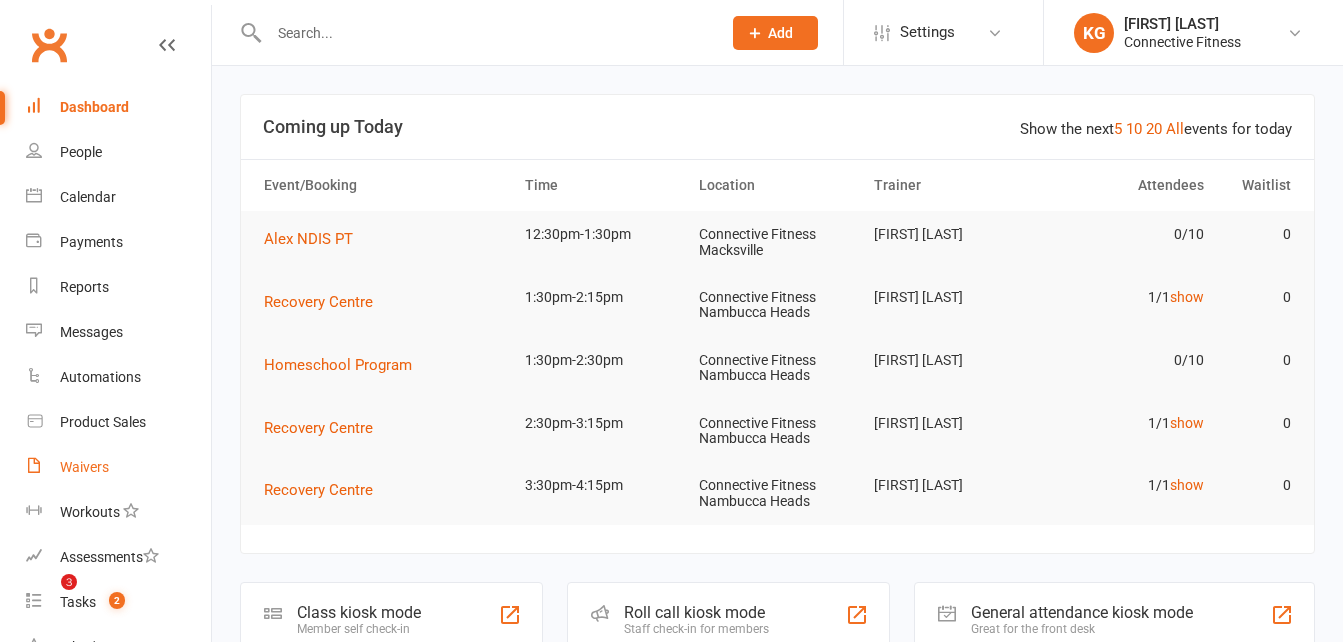 scroll, scrollTop: 0, scrollLeft: 0, axis: both 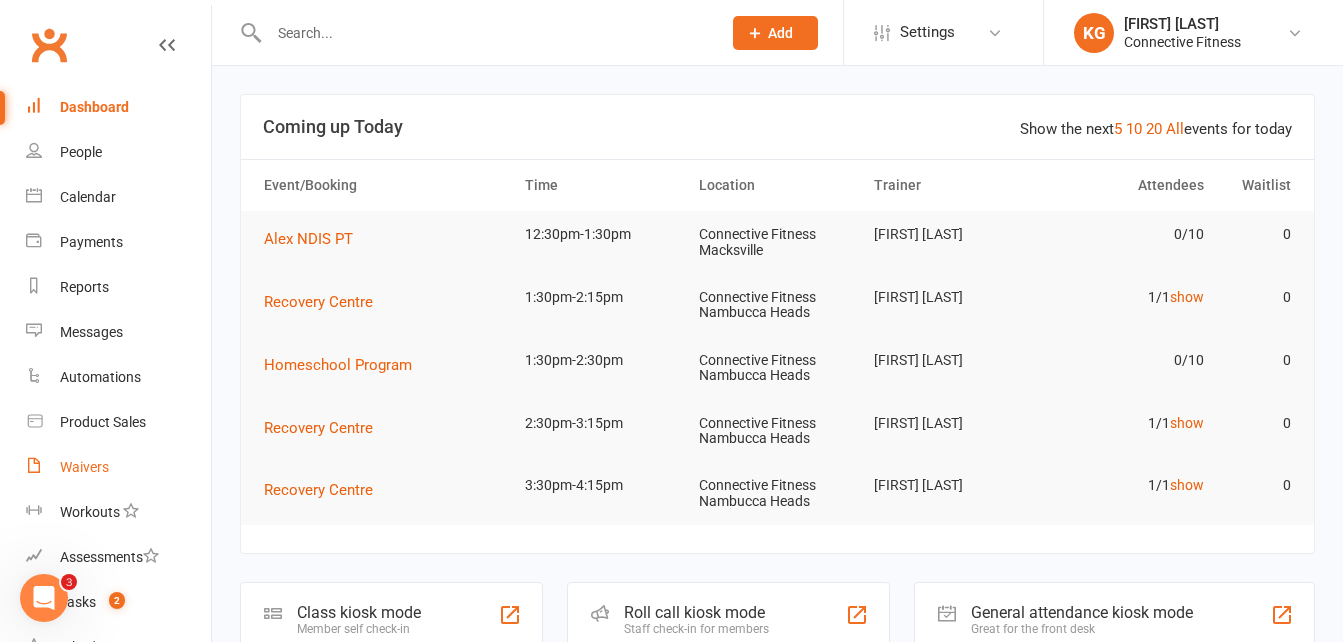 click on "Waivers" at bounding box center (84, 467) 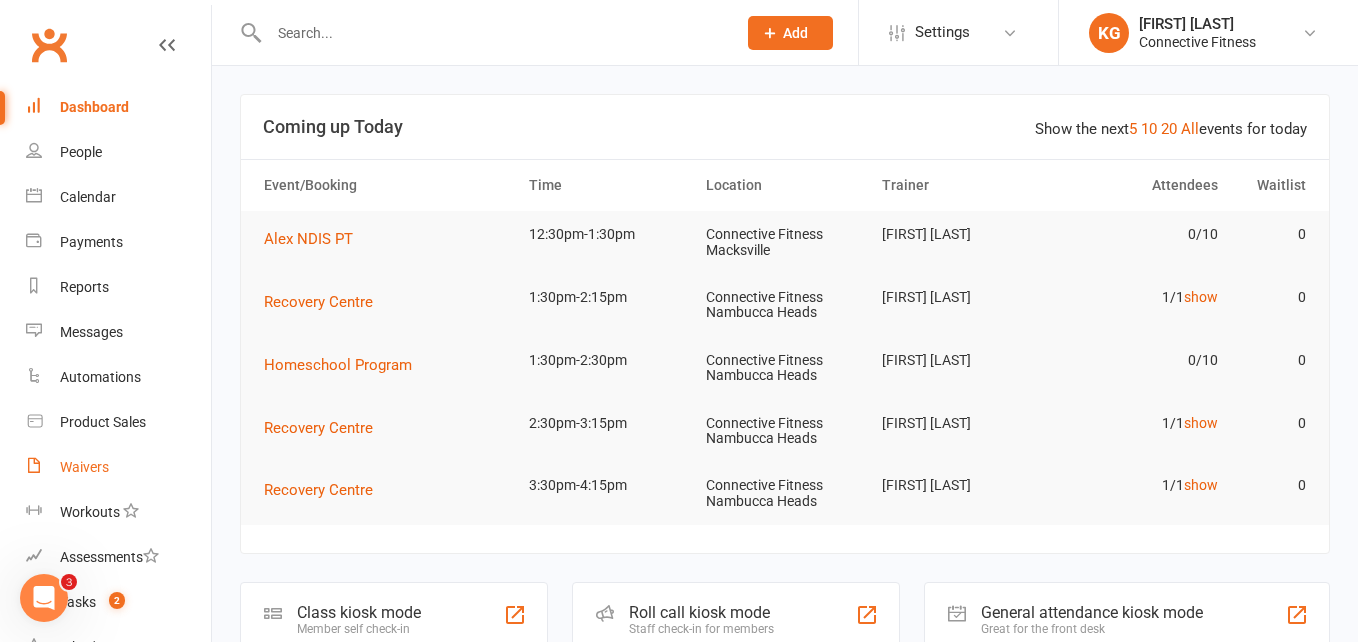 select on "100" 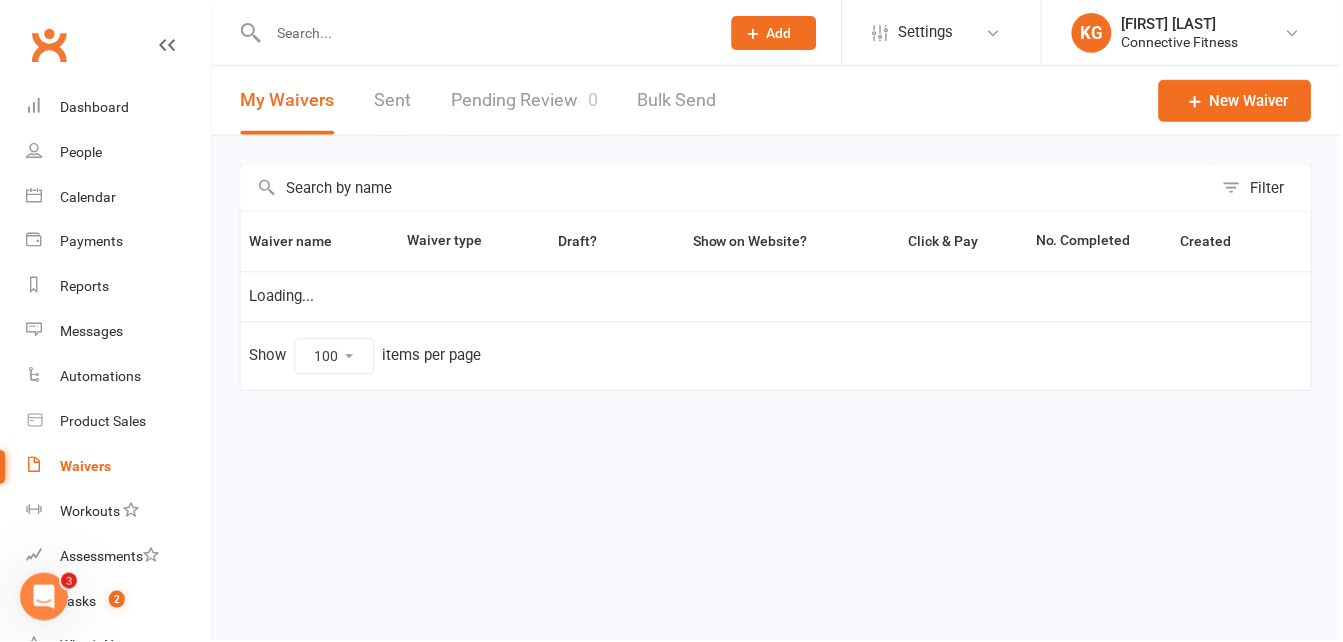 click on "Pending Review 0" at bounding box center [525, 100] 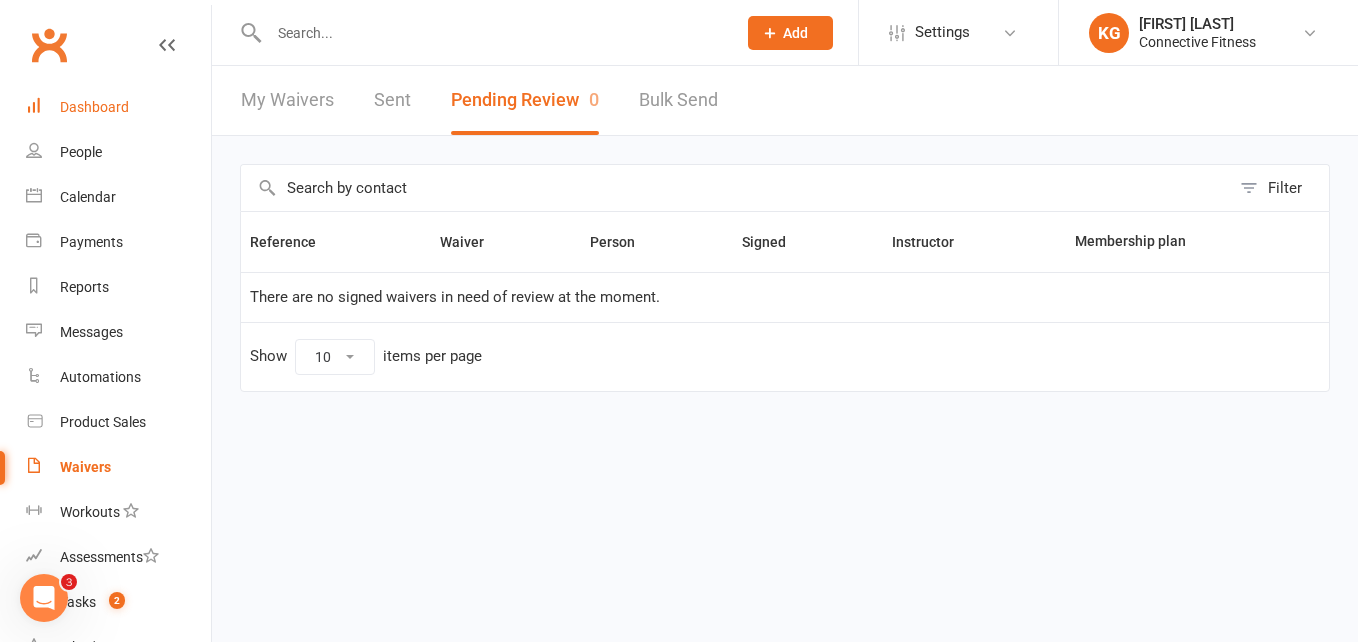 click on "Dashboard" at bounding box center [118, 107] 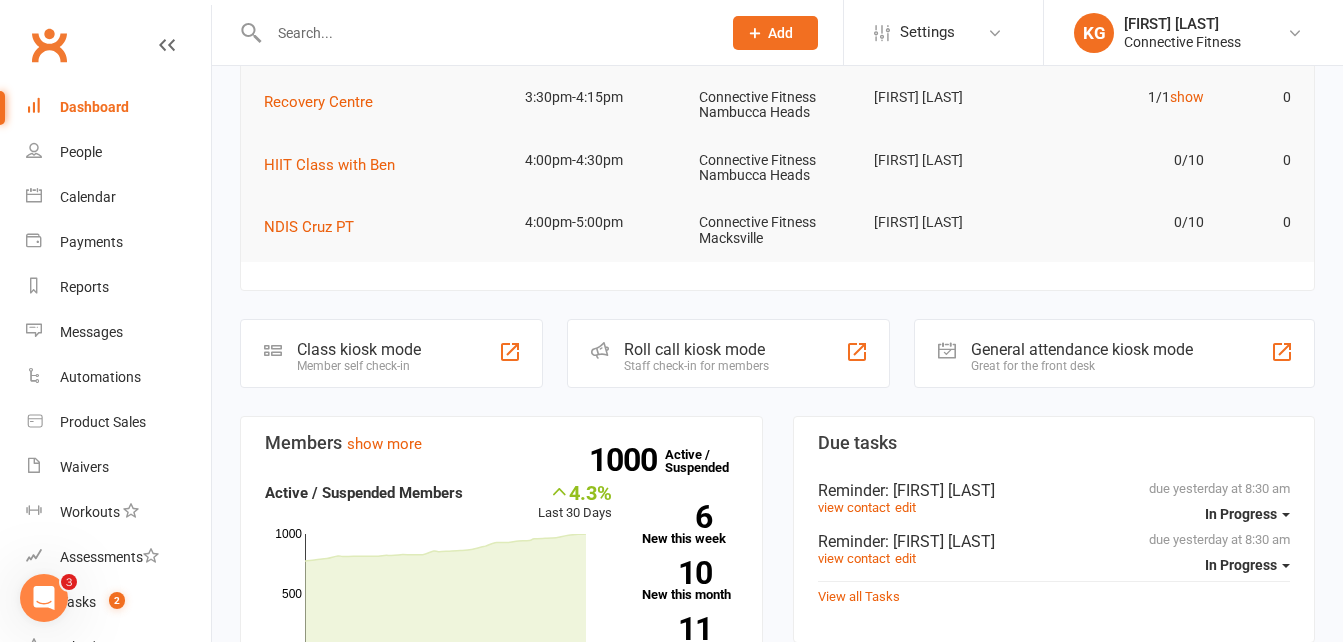 scroll, scrollTop: 0, scrollLeft: 0, axis: both 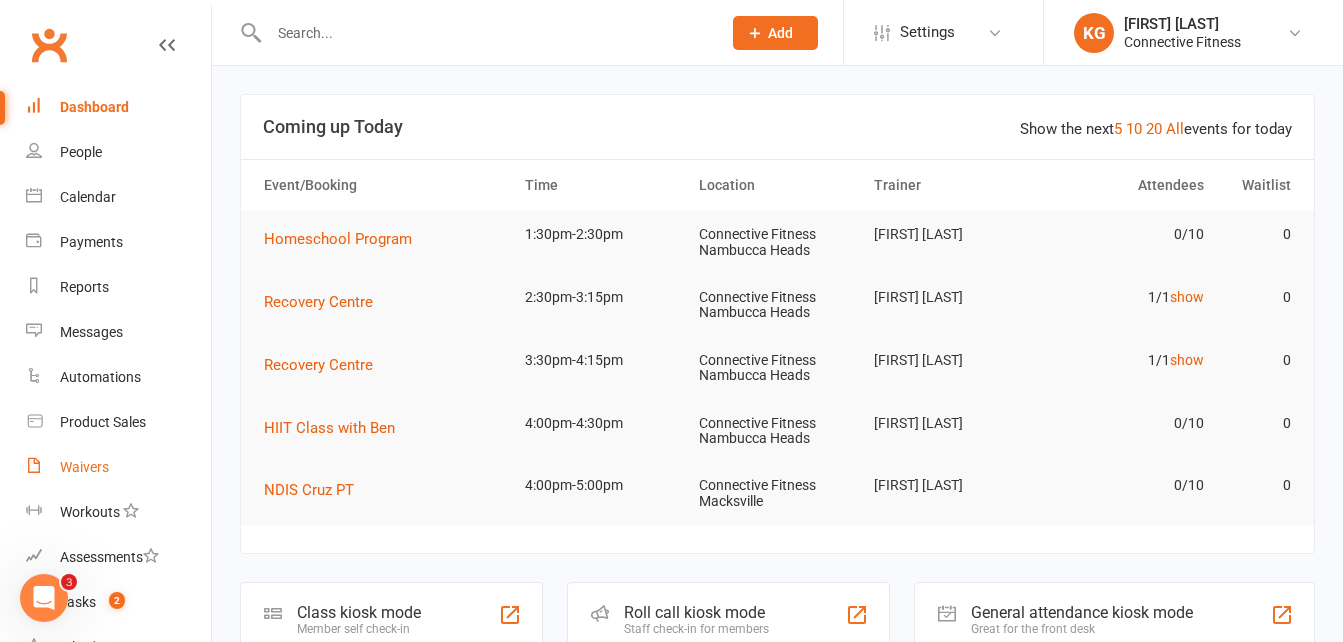 click on "Waivers" at bounding box center (118, 467) 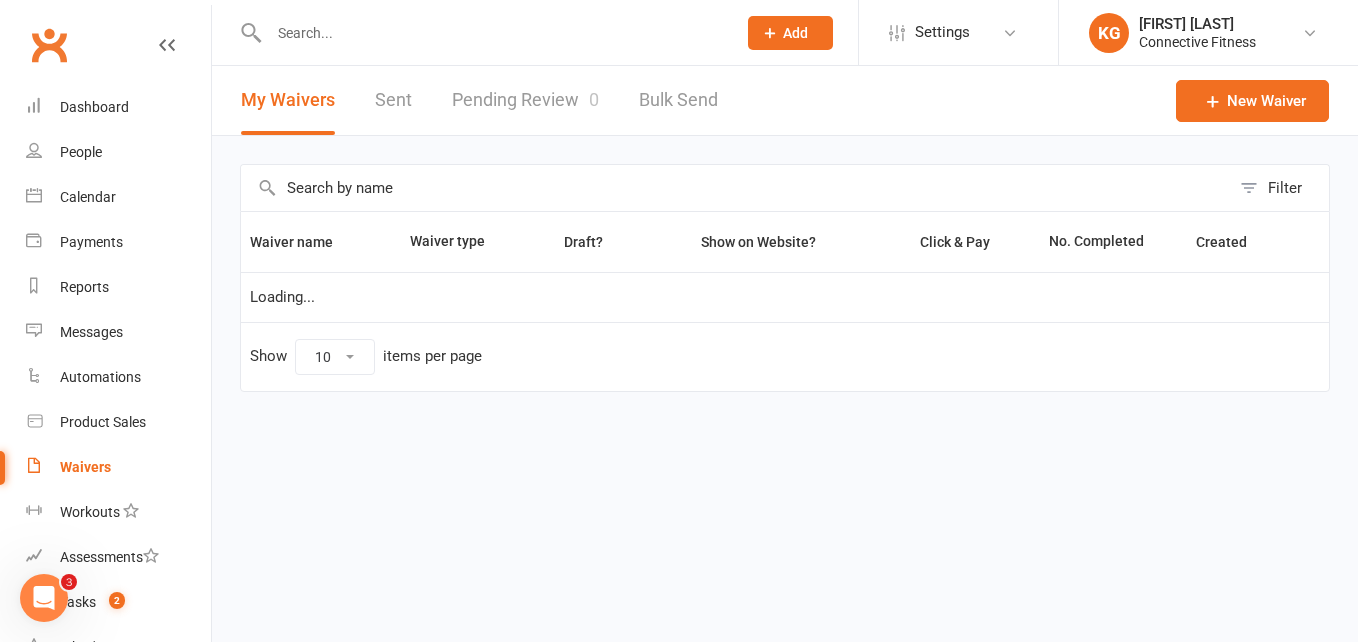 select on "100" 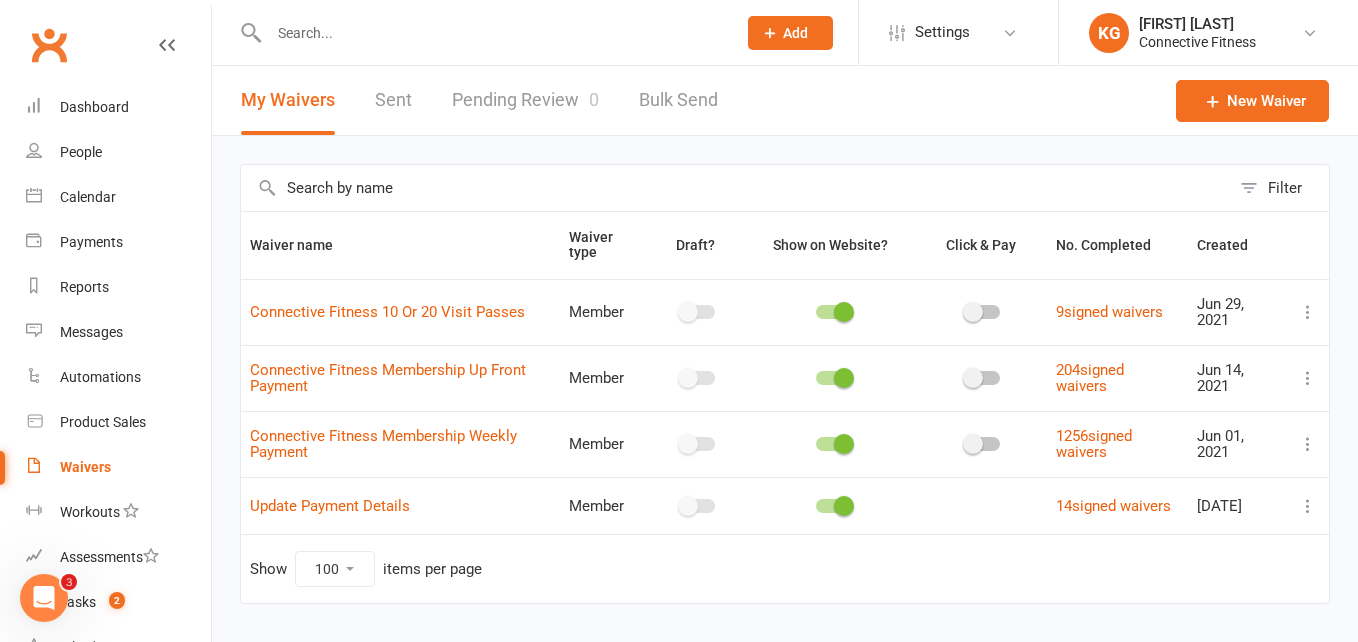 click on "Pending Review 0" at bounding box center (525, 100) 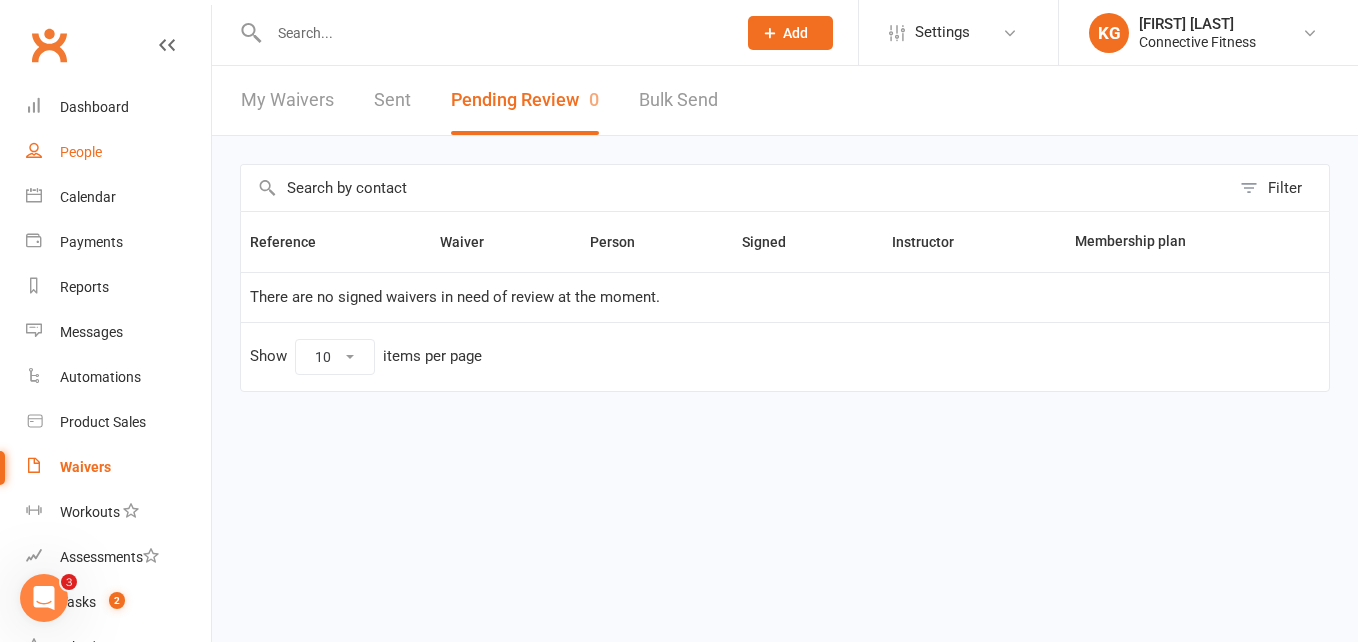 click on "People" at bounding box center [118, 152] 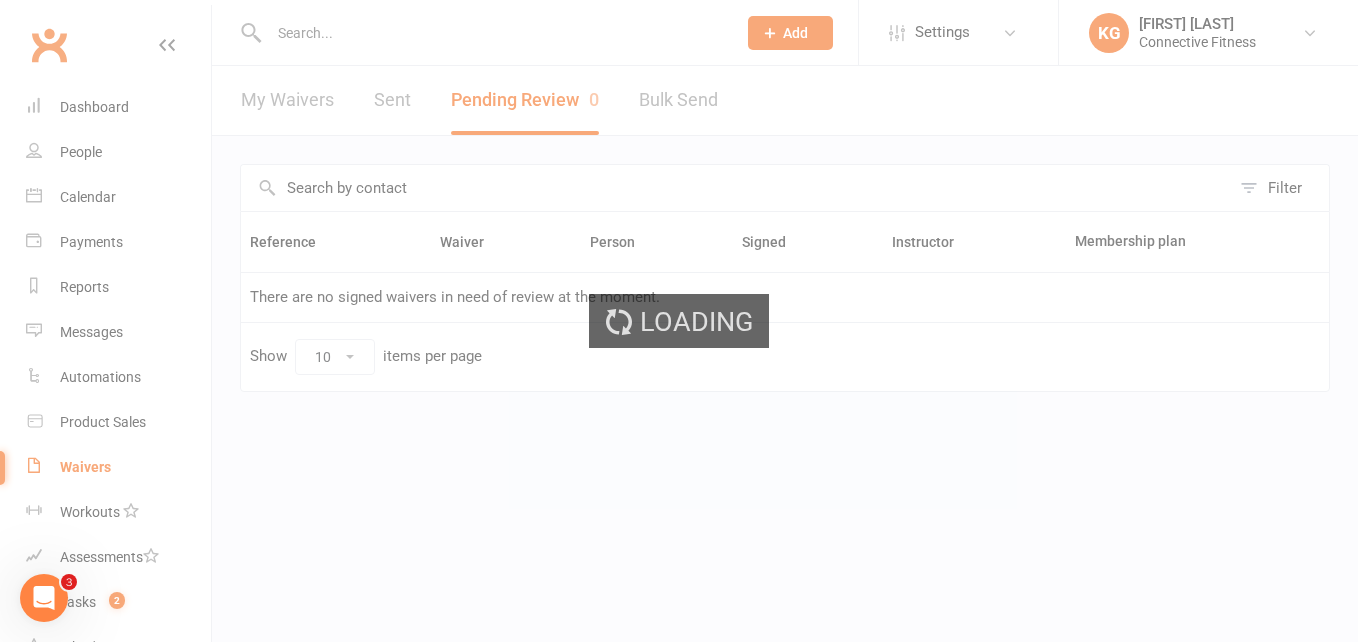 click on "Loading" at bounding box center (679, 321) 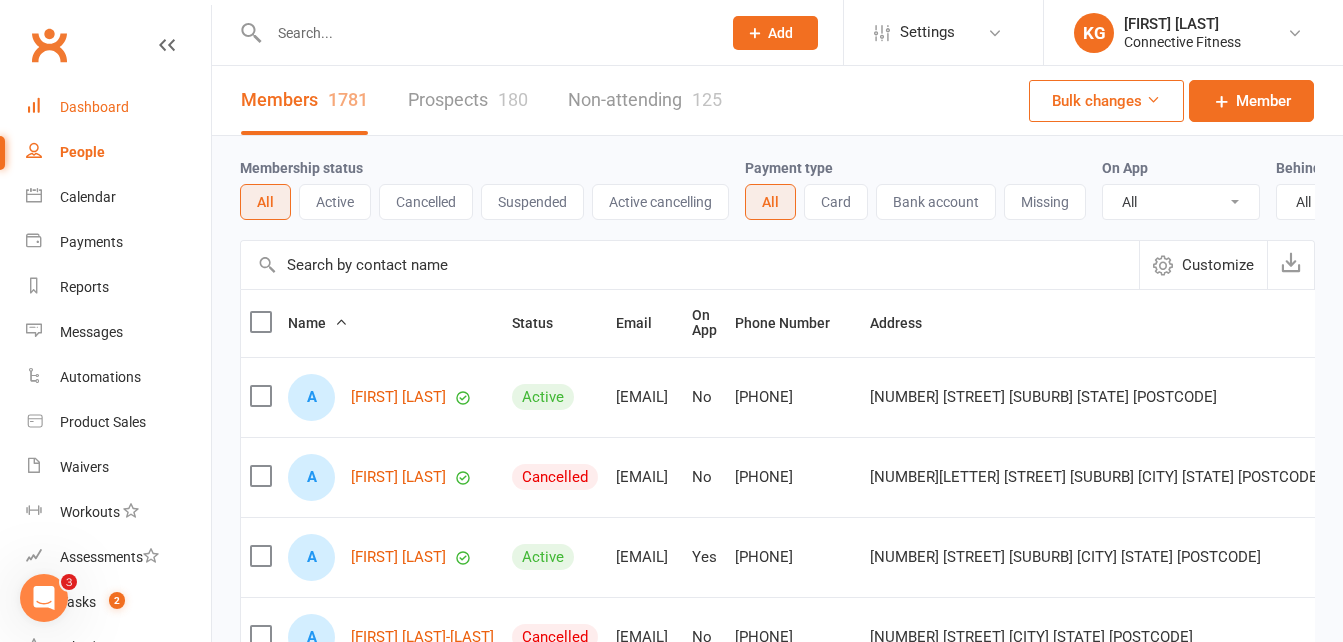 click on "Dashboard" at bounding box center [118, 107] 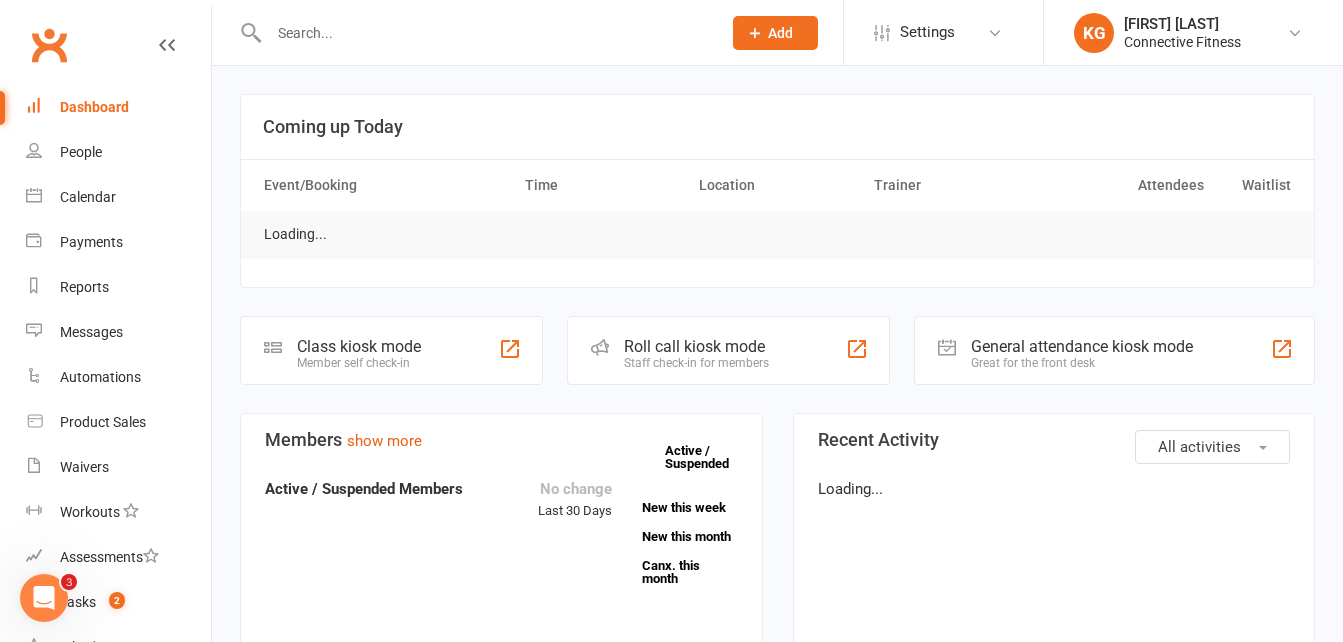 click on "Dashboard" at bounding box center (118, 107) 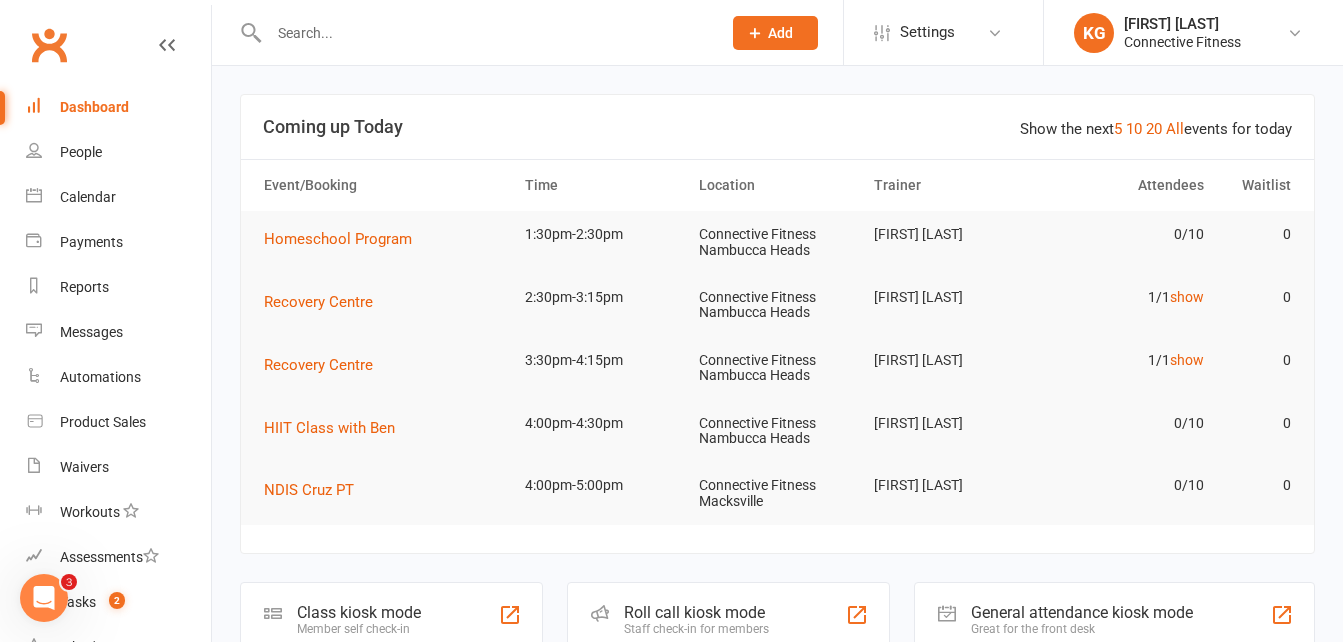 click on "Dashboard" at bounding box center (118, 107) 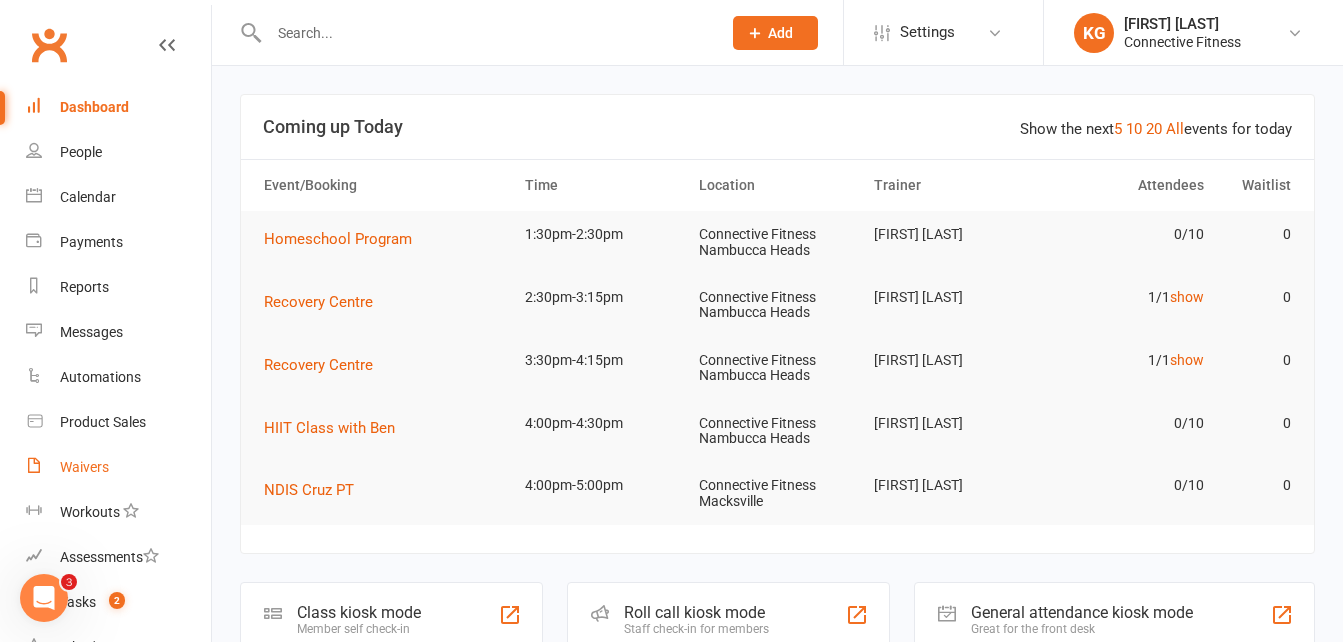 click on "Waivers" at bounding box center (118, 467) 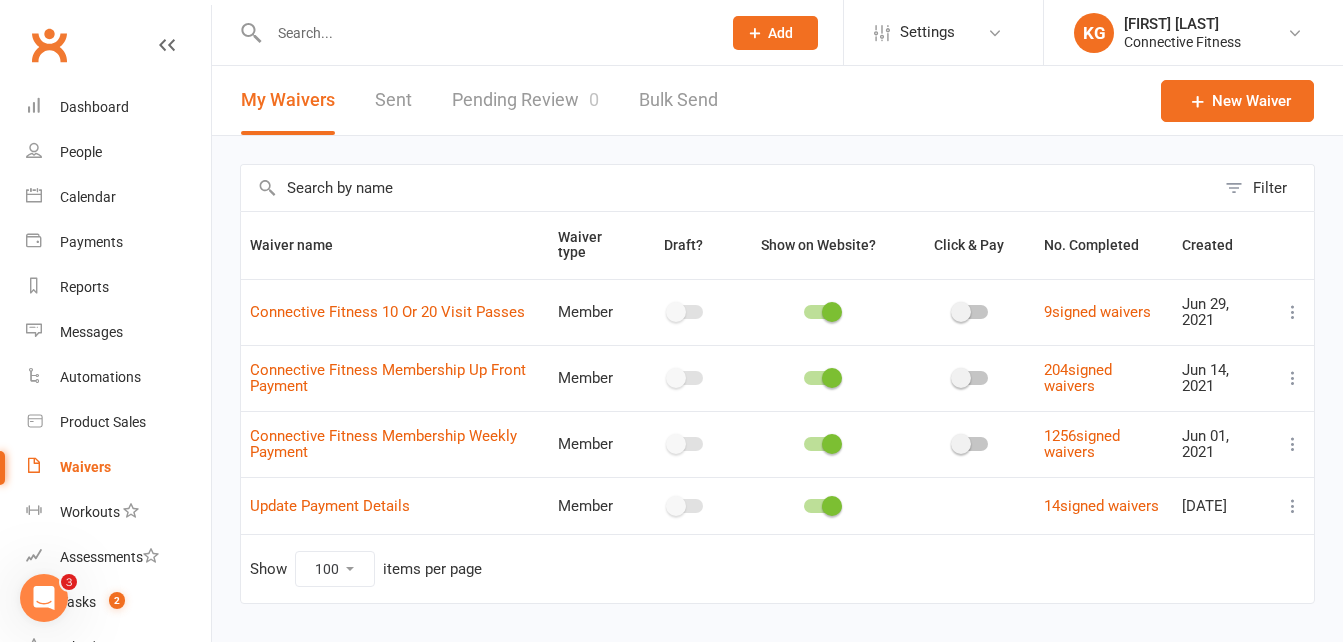 click on "Pending Review 0" at bounding box center (525, 100) 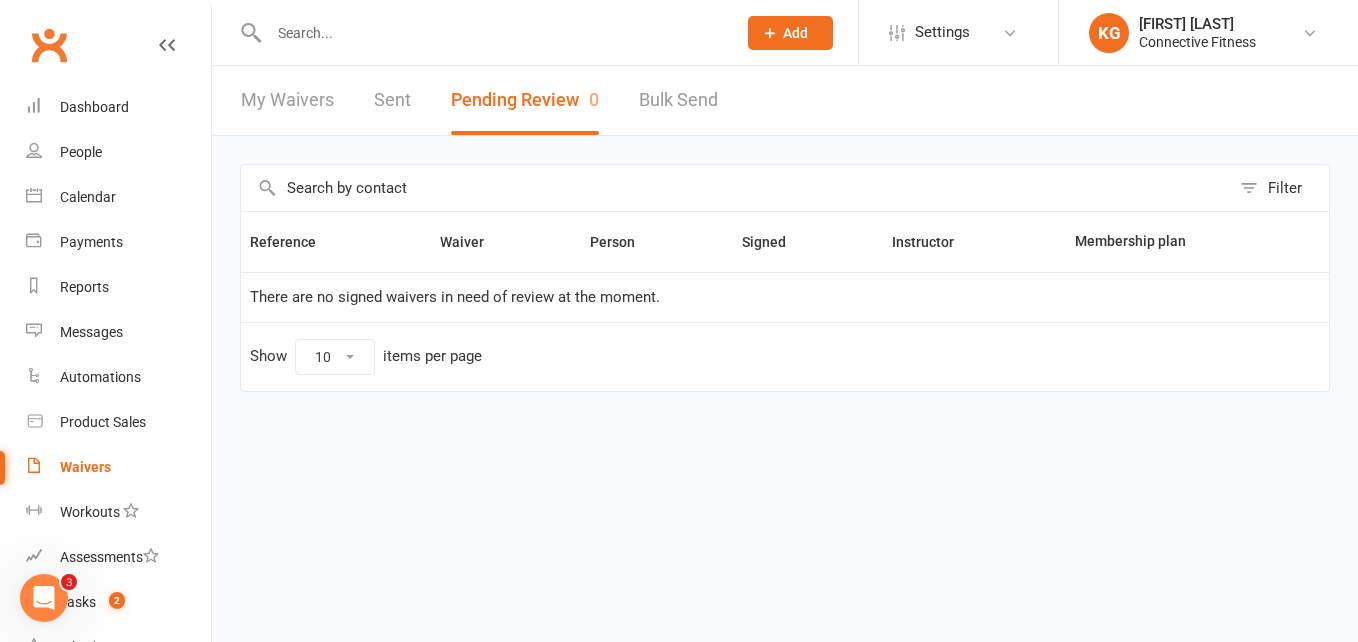 click on "Pending Review 0" at bounding box center [525, 100] 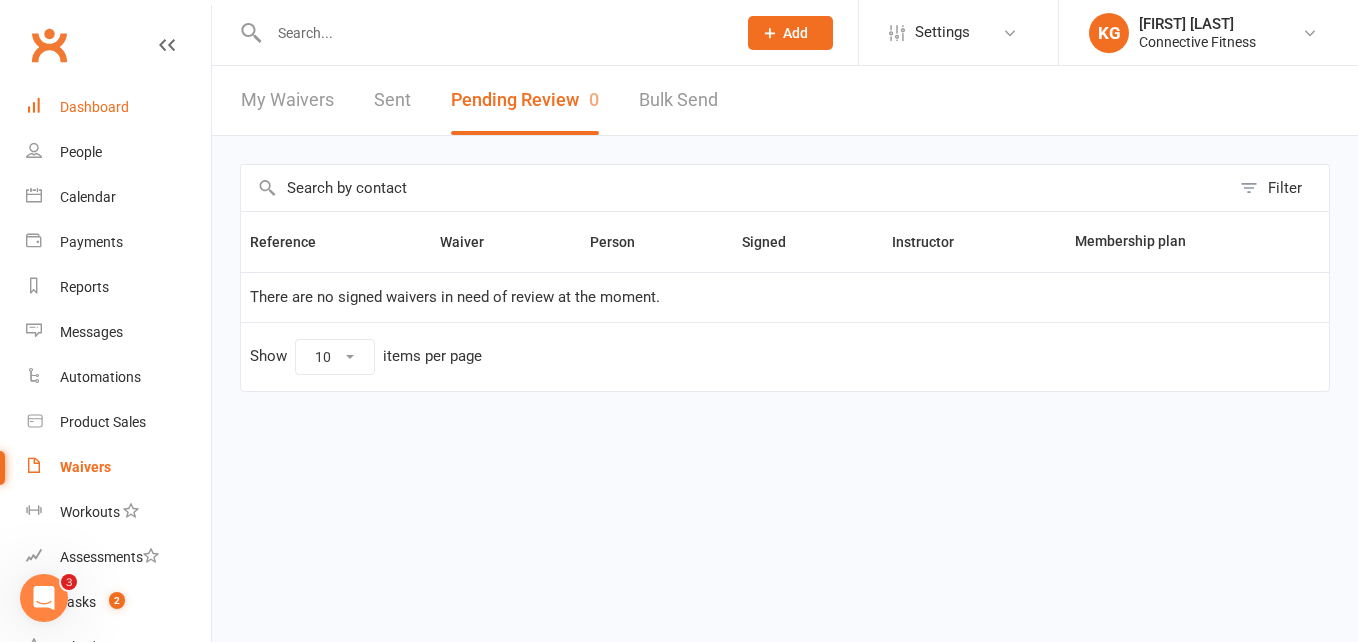 click on "Dashboard" at bounding box center (94, 107) 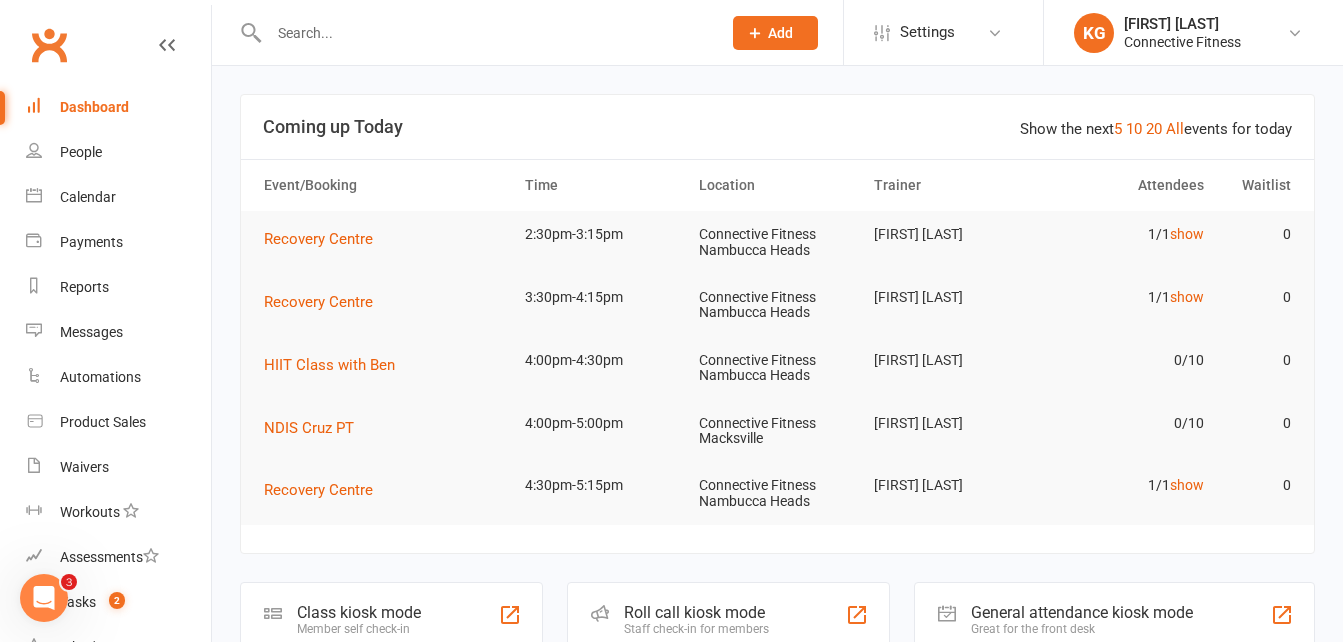 scroll, scrollTop: 143, scrollLeft: 0, axis: vertical 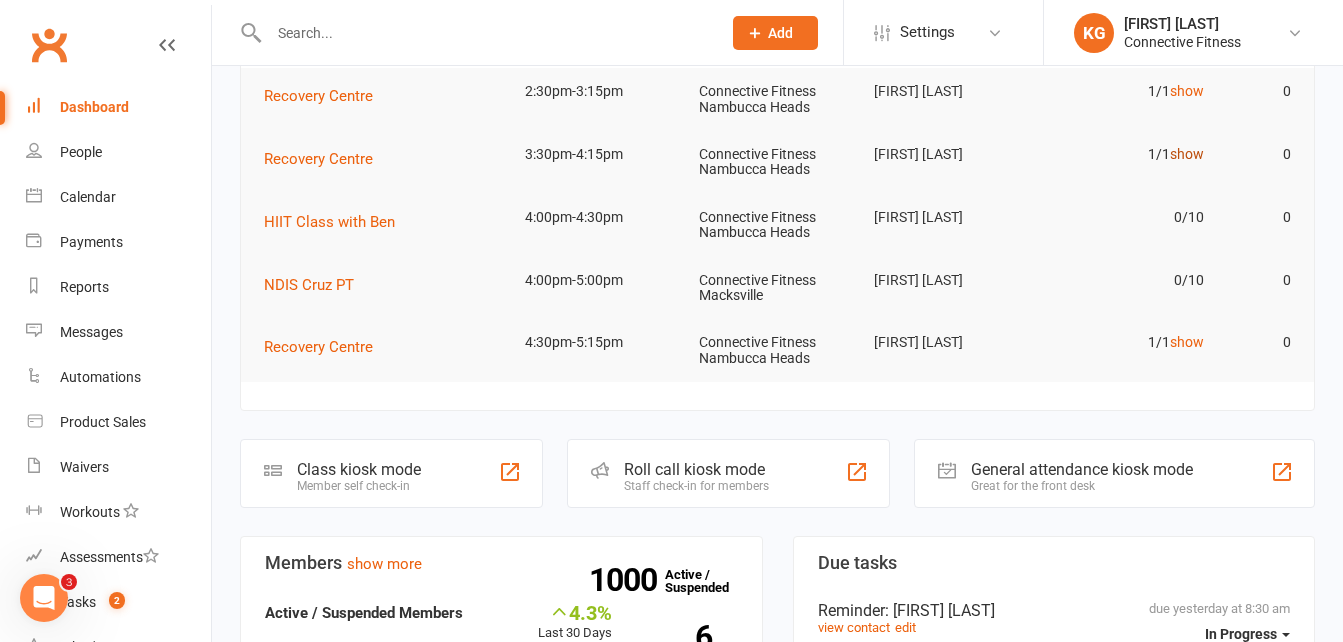 click on "show" at bounding box center [1187, 154] 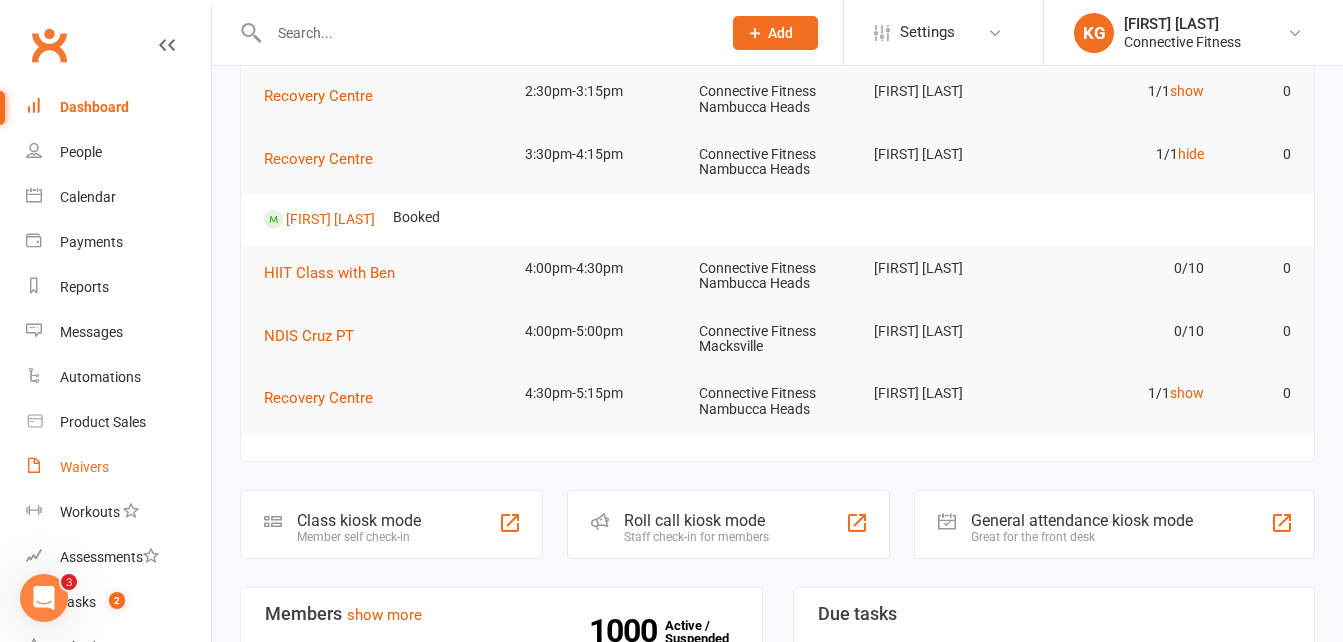 click on "Waivers" at bounding box center [118, 467] 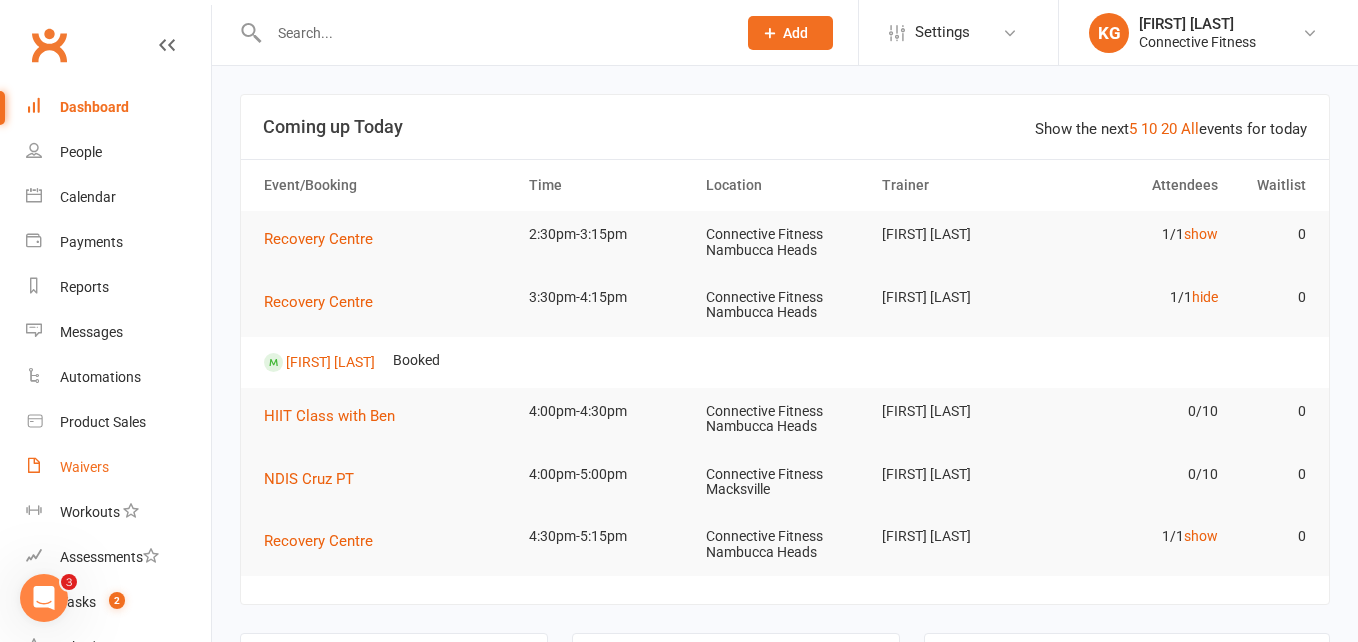 select on "100" 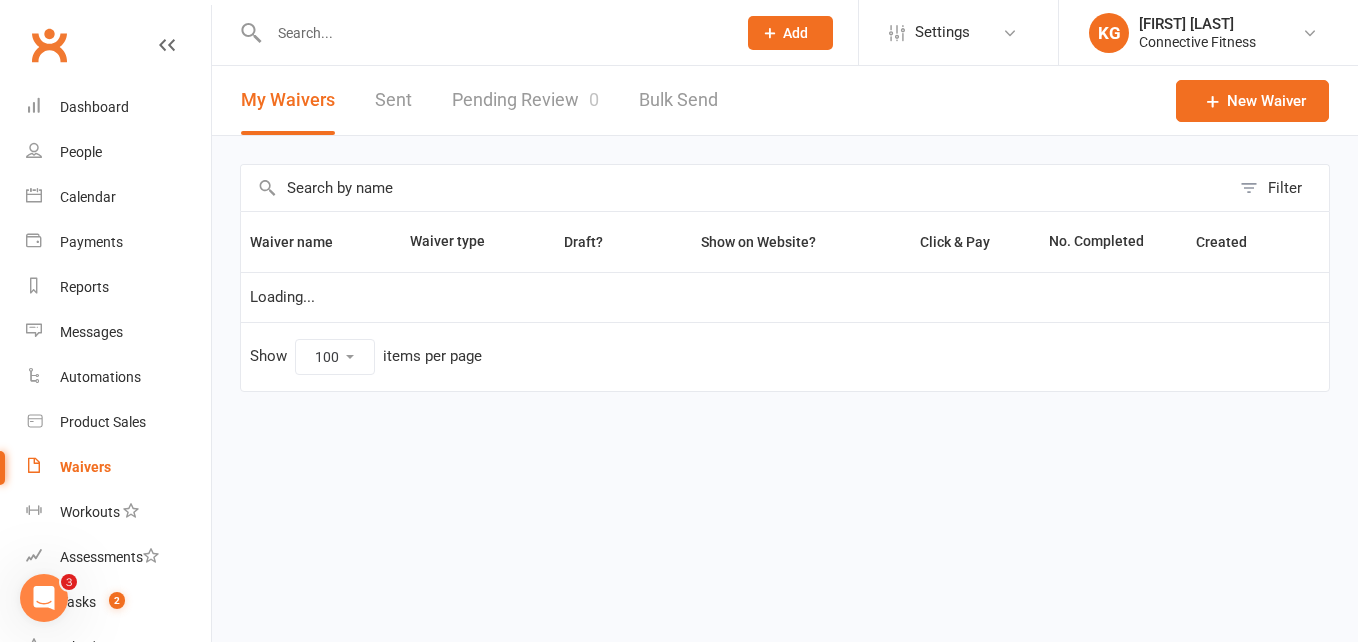 click on "Pending Review 0" at bounding box center (525, 100) 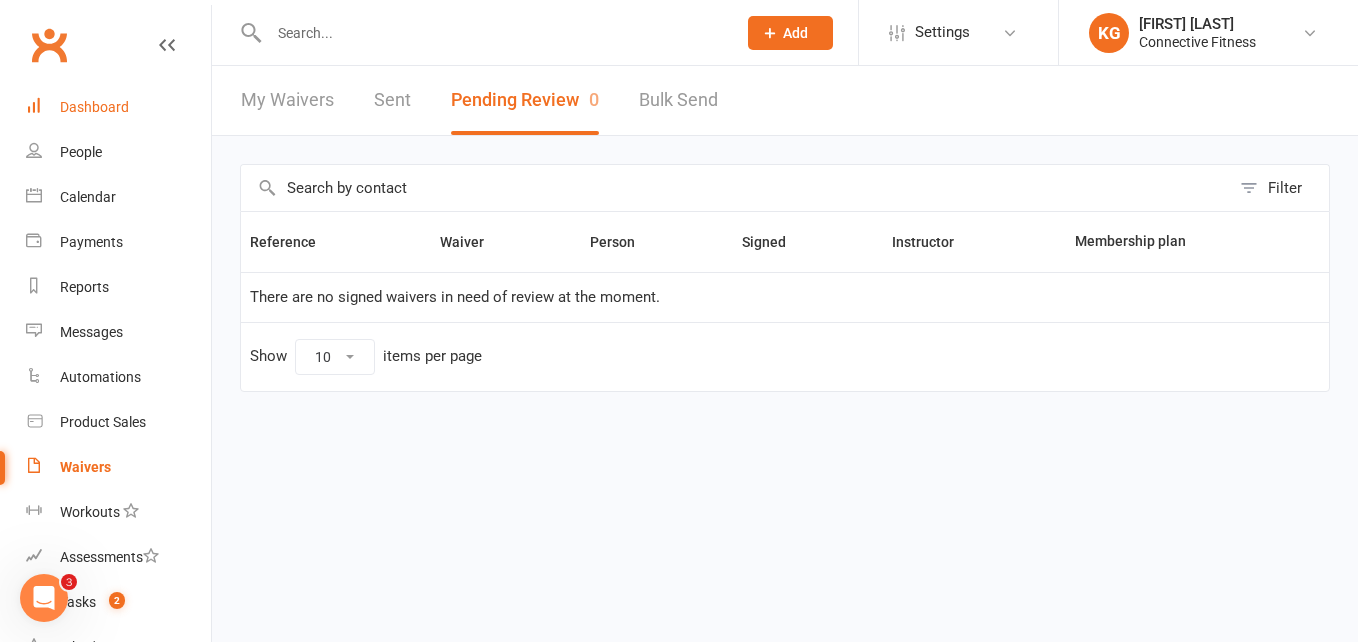 click on "Dashboard" at bounding box center [94, 107] 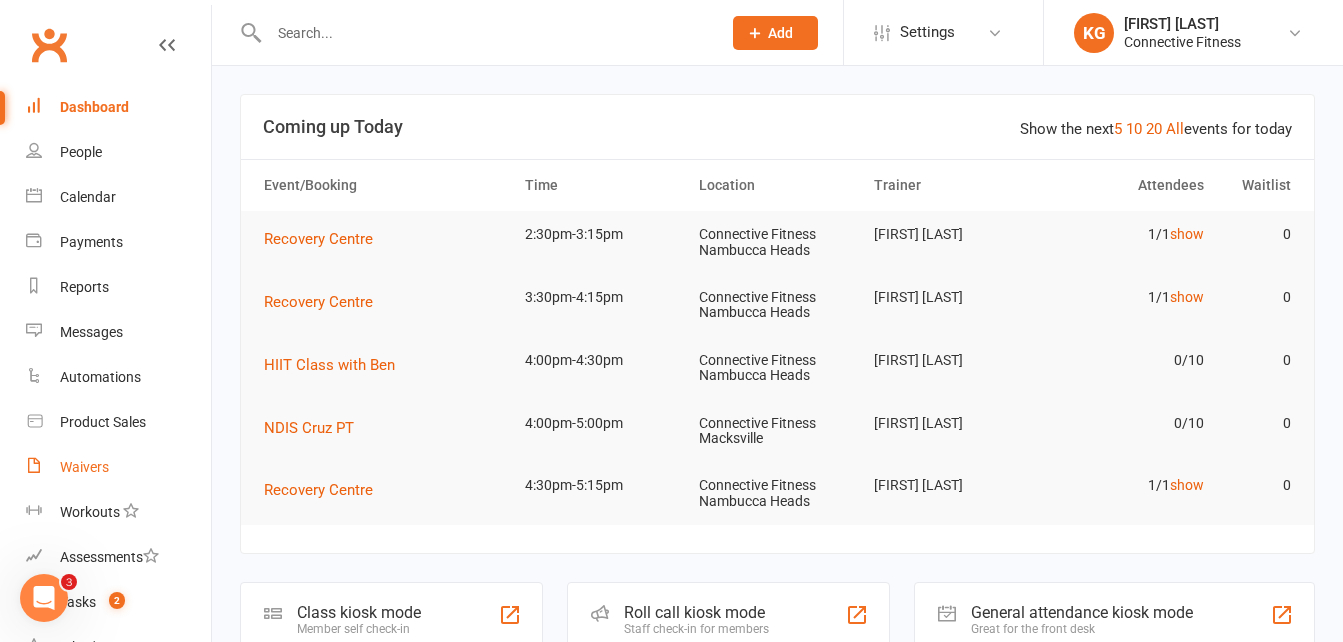 click on "Waivers" at bounding box center [84, 467] 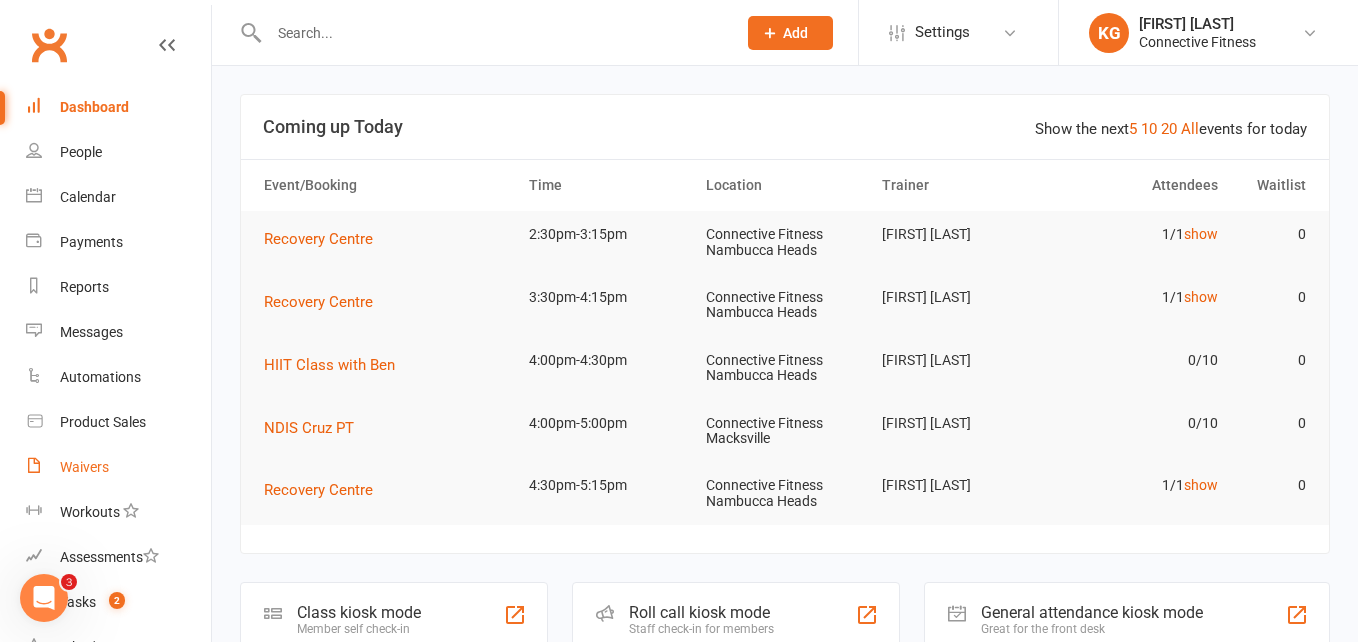 select on "100" 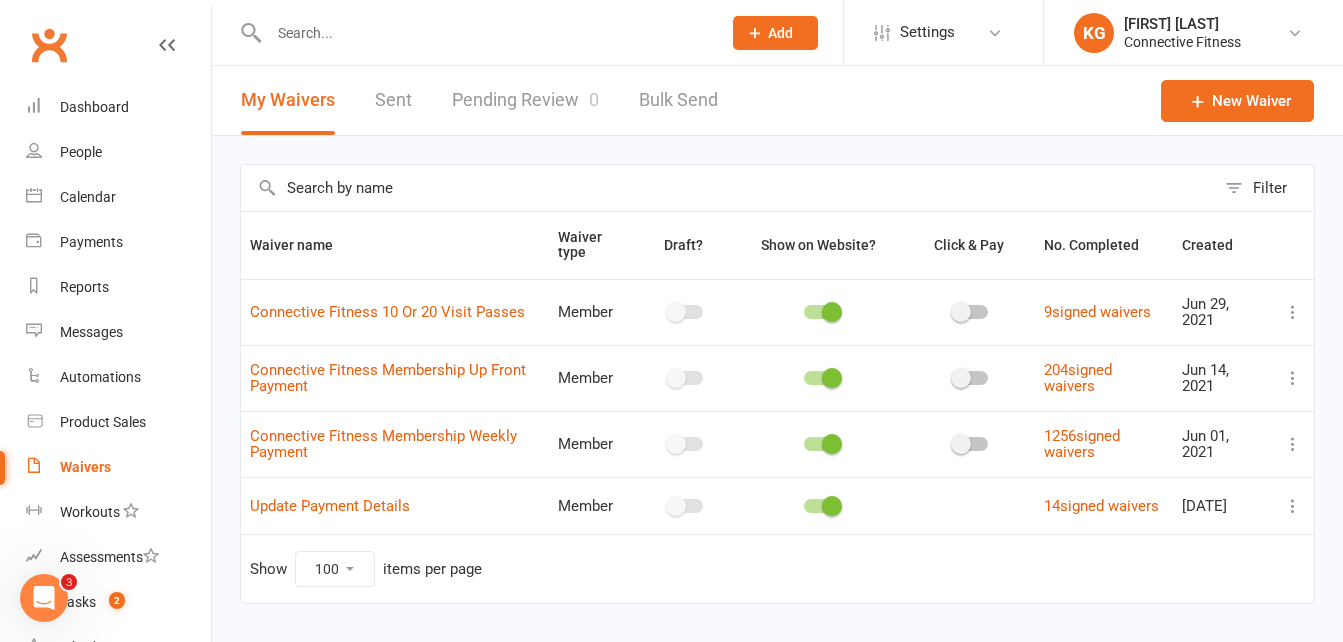 click on "Pending Review 0" at bounding box center (525, 100) 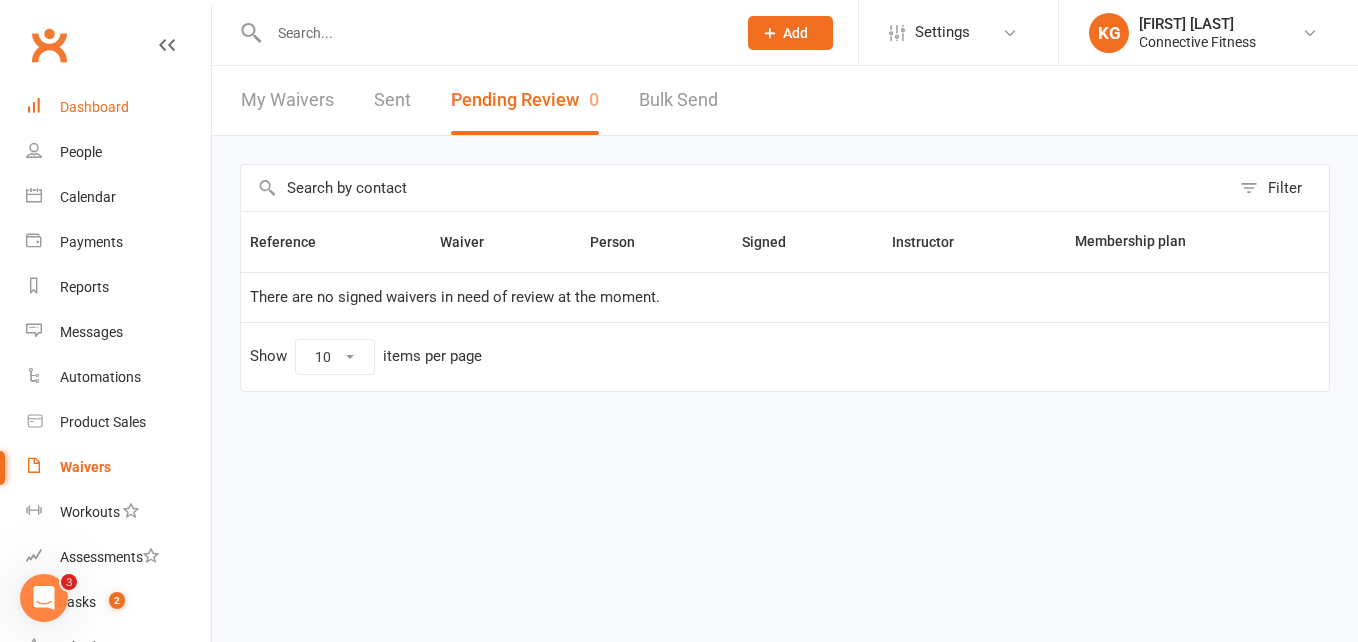 click on "Dashboard" at bounding box center [118, 107] 